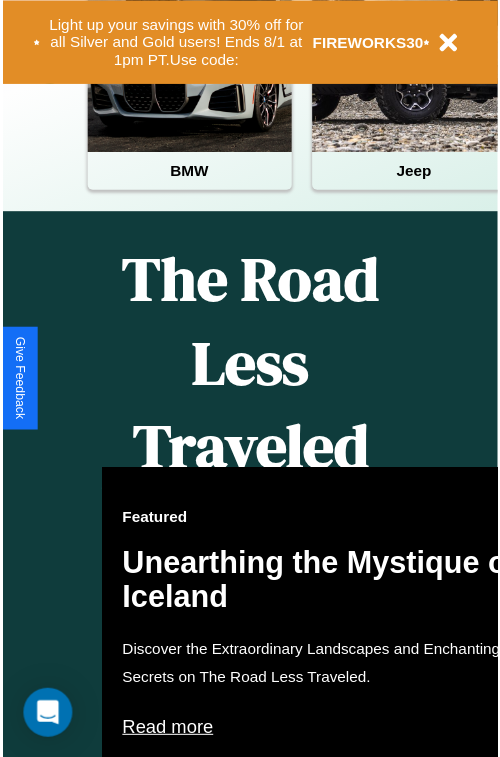 scroll, scrollTop: 0, scrollLeft: 0, axis: both 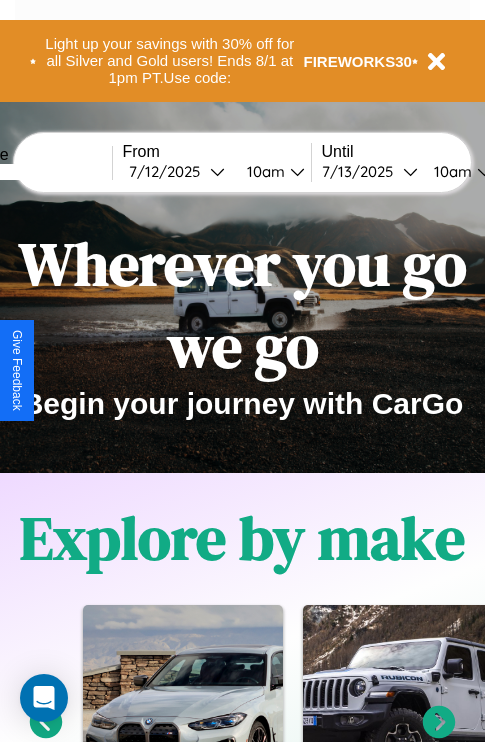 click at bounding box center (37, 172) 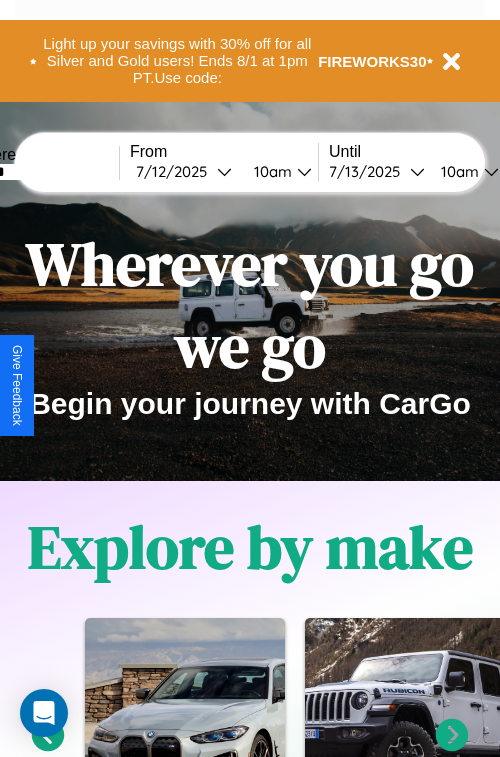 select on "*" 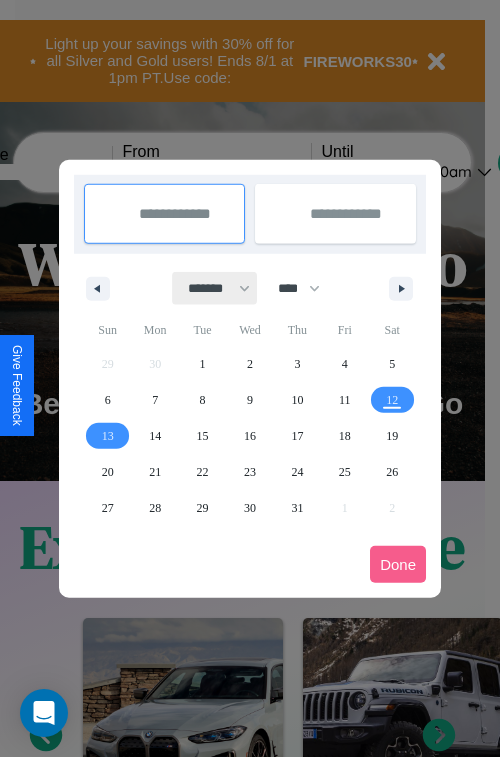 click on "******* ******** ***** ***** *** **** **** ****** ********* ******* ******** ********" at bounding box center [215, 288] 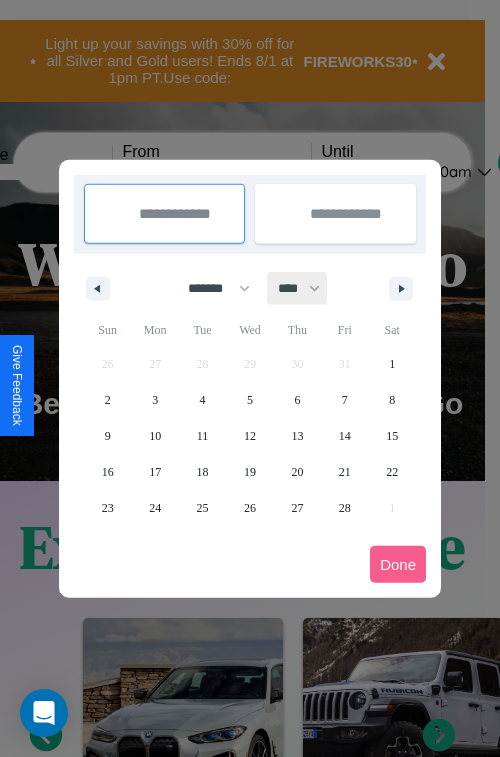 click on "**** **** **** **** **** **** **** **** **** **** **** **** **** **** **** **** **** **** **** **** **** **** **** **** **** **** **** **** **** **** **** **** **** **** **** **** **** **** **** **** **** **** **** **** **** **** **** **** **** **** **** **** **** **** **** **** **** **** **** **** **** **** **** **** **** **** **** **** **** **** **** **** **** **** **** **** **** **** **** **** **** **** **** **** **** **** **** **** **** **** **** **** **** **** **** **** **** **** **** **** **** **** **** **** **** **** **** **** **** **** **** **** **** **** **** **** **** **** **** **** ****" at bounding box center (298, 288) 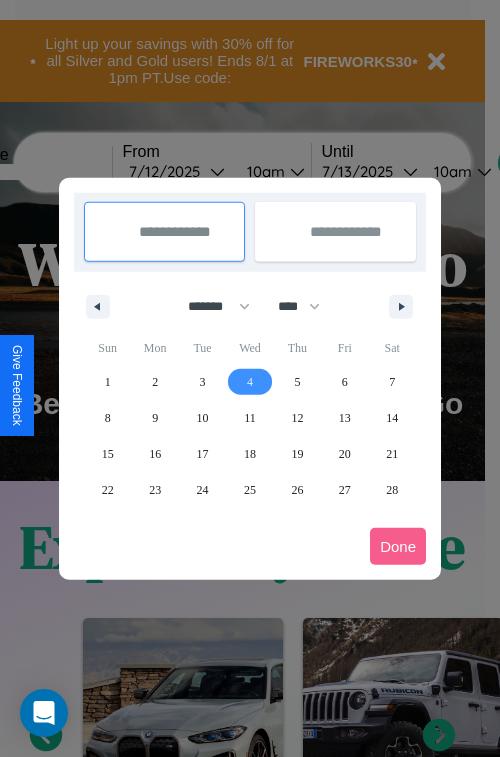 click on "4" at bounding box center [250, 382] 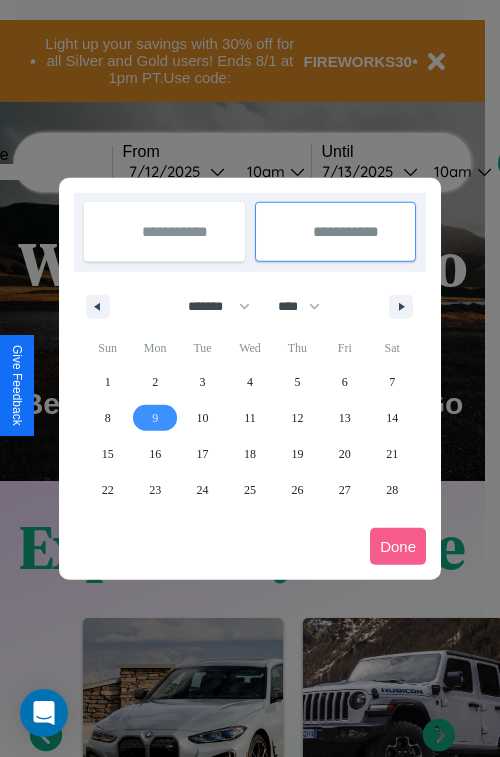 click on "9" at bounding box center [155, 418] 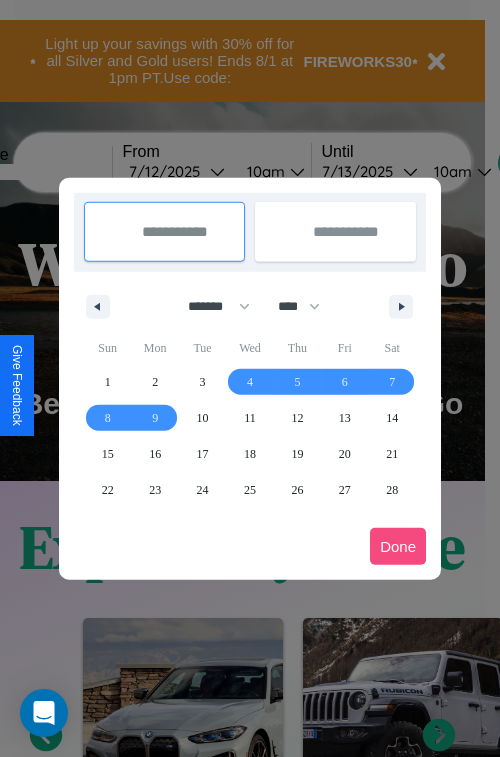 click on "Done" at bounding box center [398, 546] 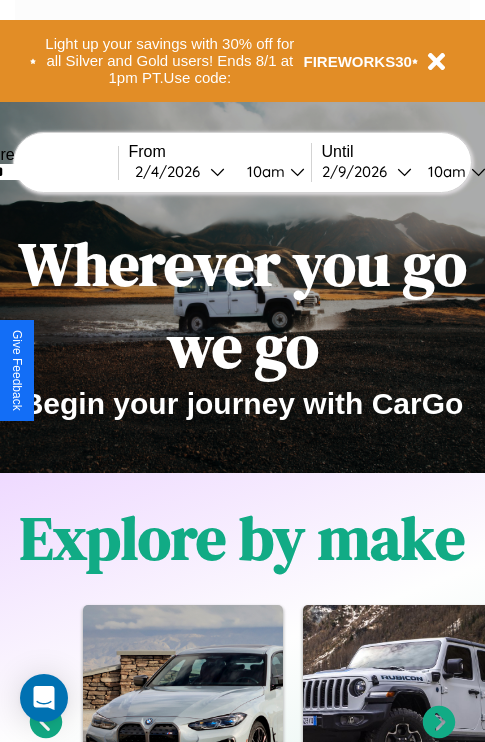click on "10am" at bounding box center (263, 171) 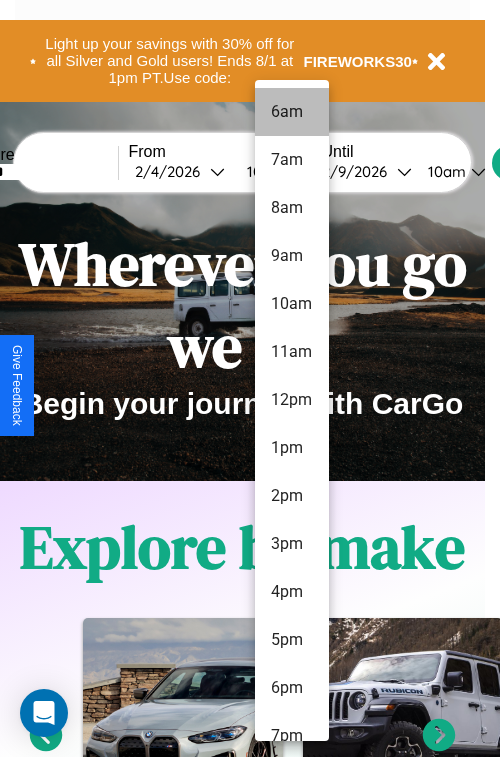 click on "6am" at bounding box center (292, 112) 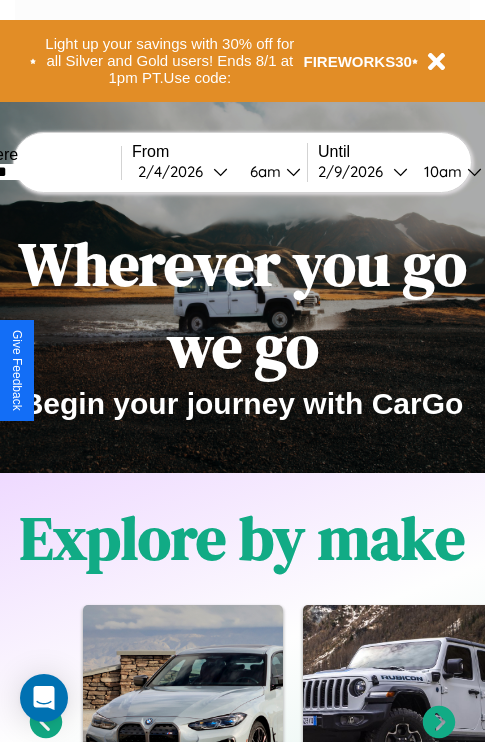 click on "10am" at bounding box center (440, 171) 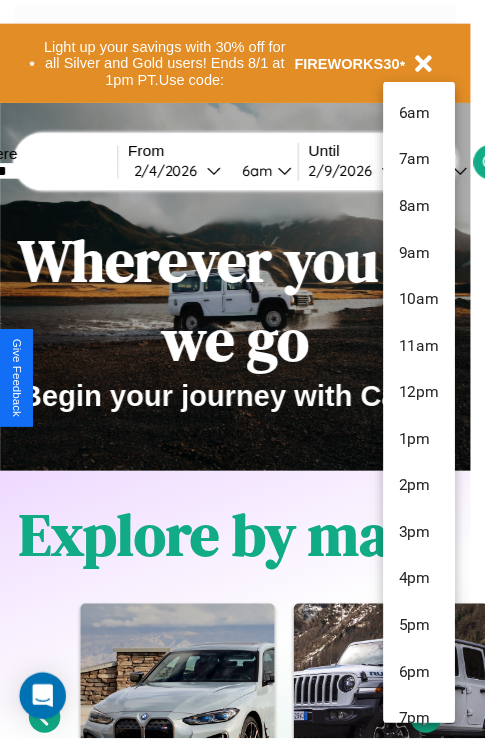 scroll, scrollTop: 67, scrollLeft: 0, axis: vertical 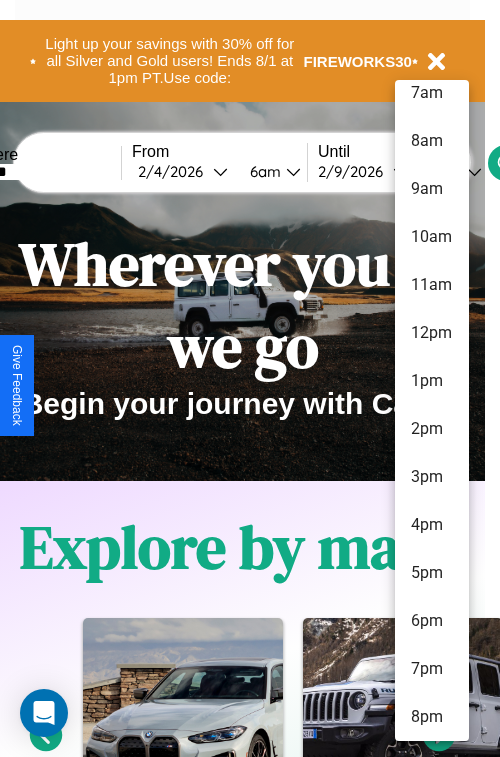 click on "8pm" at bounding box center [432, 717] 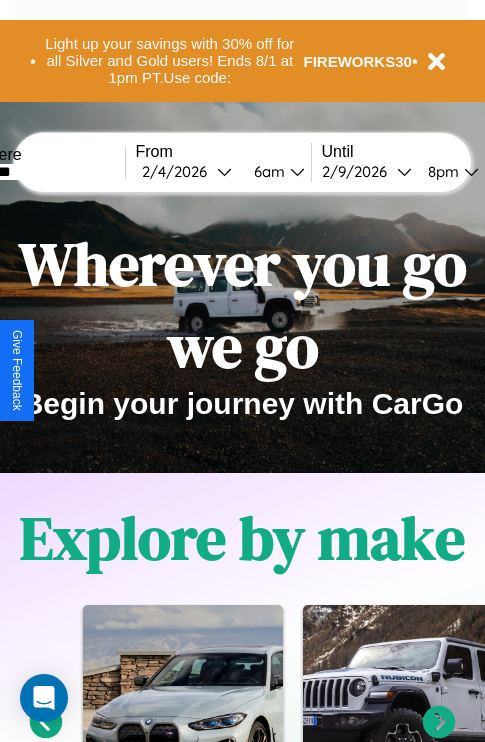 scroll, scrollTop: 0, scrollLeft: 62, axis: horizontal 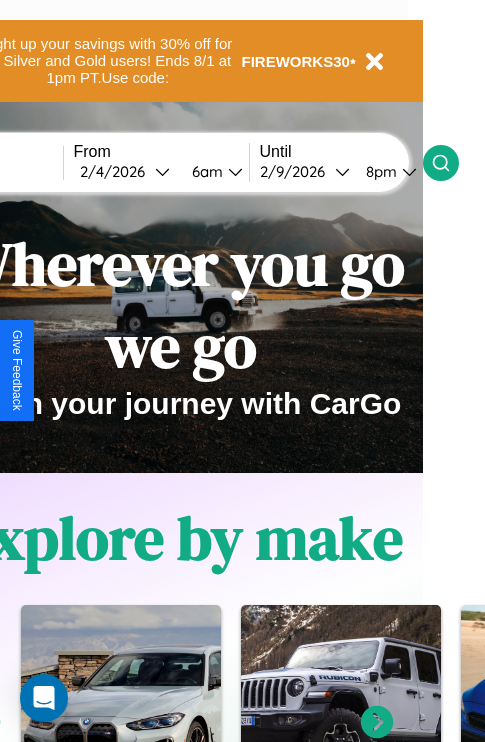 click 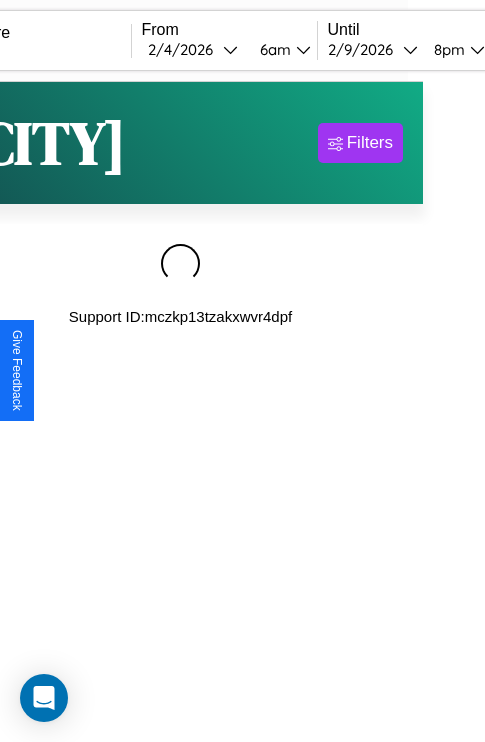 scroll, scrollTop: 0, scrollLeft: 0, axis: both 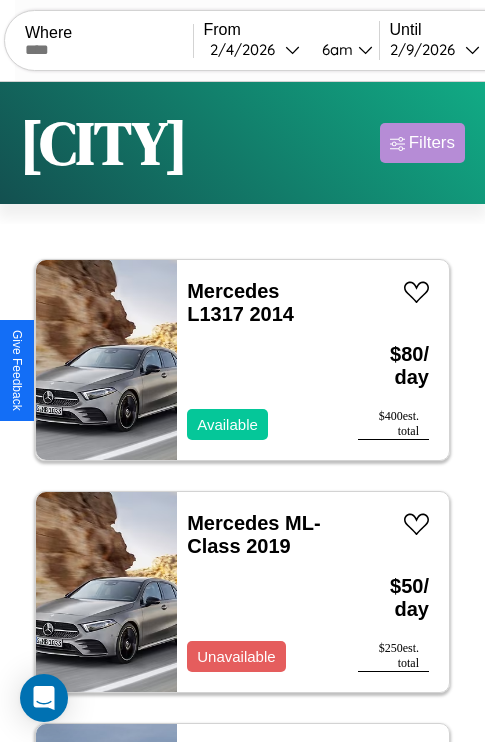click on "Filters" at bounding box center [432, 143] 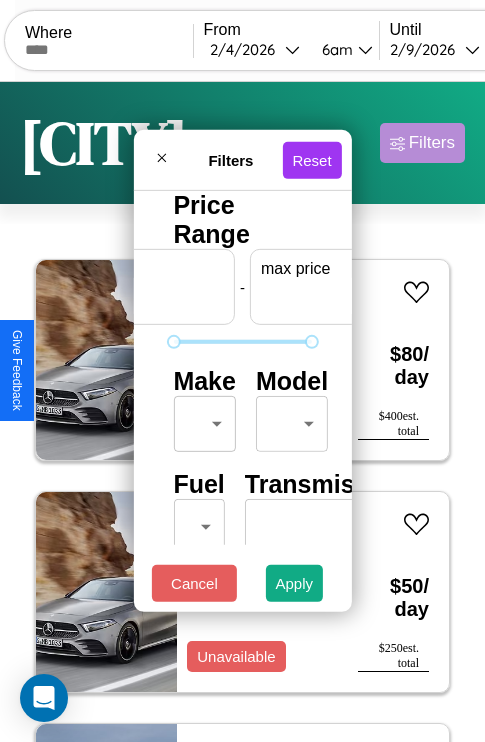 scroll, scrollTop: 0, scrollLeft: 124, axis: horizontal 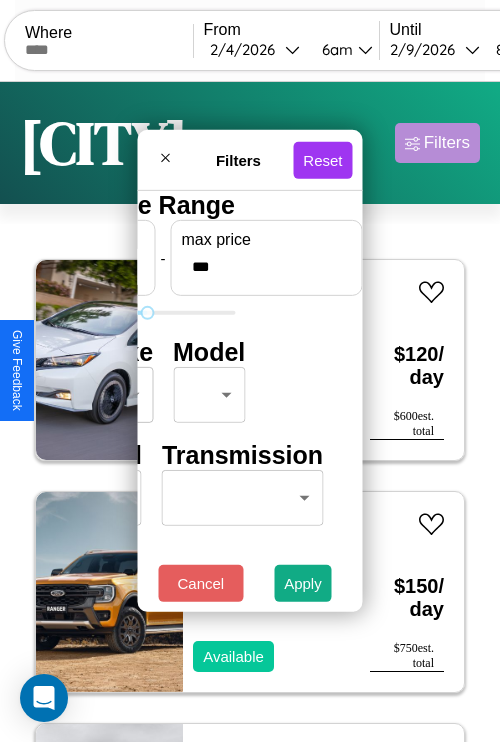 type on "***" 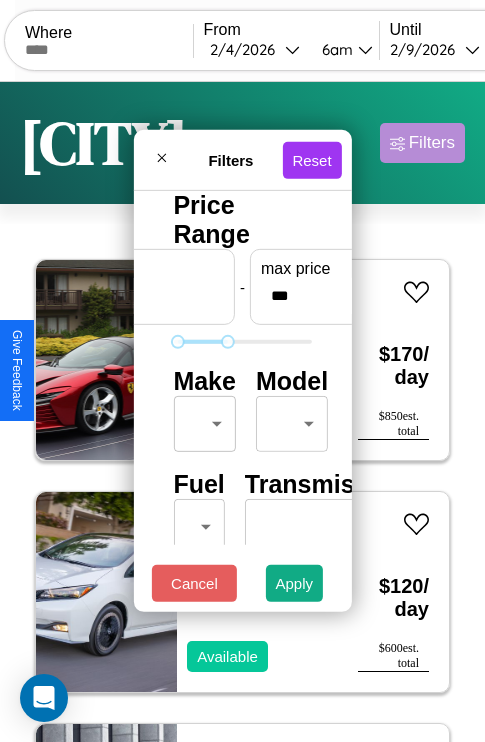 scroll, scrollTop: 162, scrollLeft: 0, axis: vertical 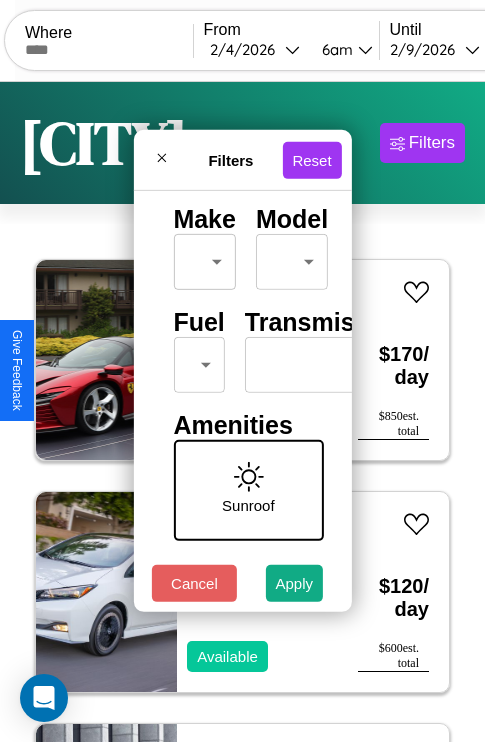 type on "**" 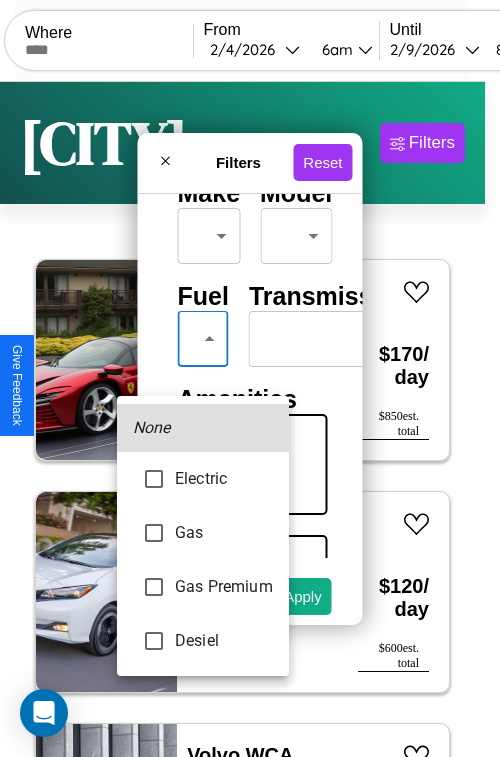type on "***" 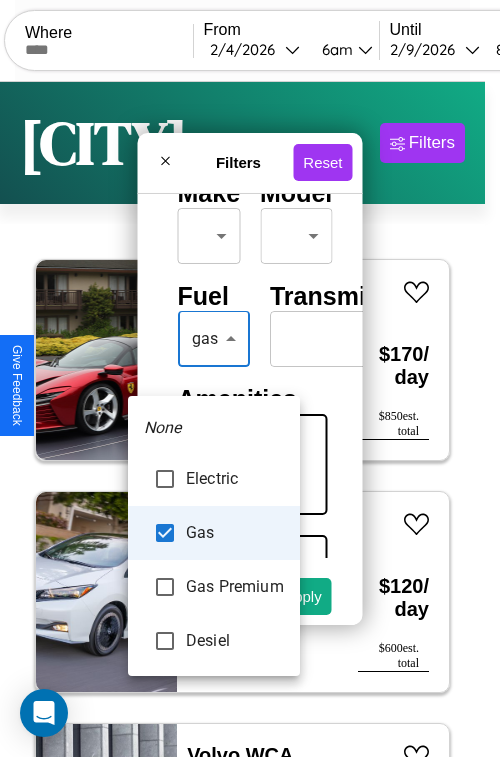 click at bounding box center [250, 378] 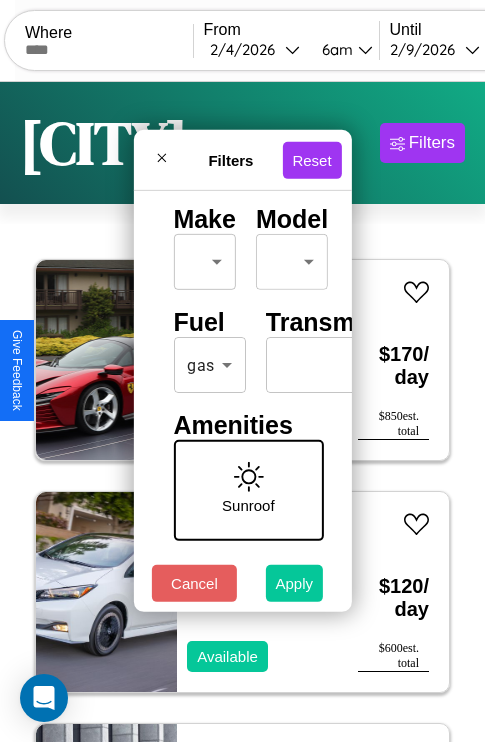 click on "Apply" at bounding box center (295, 583) 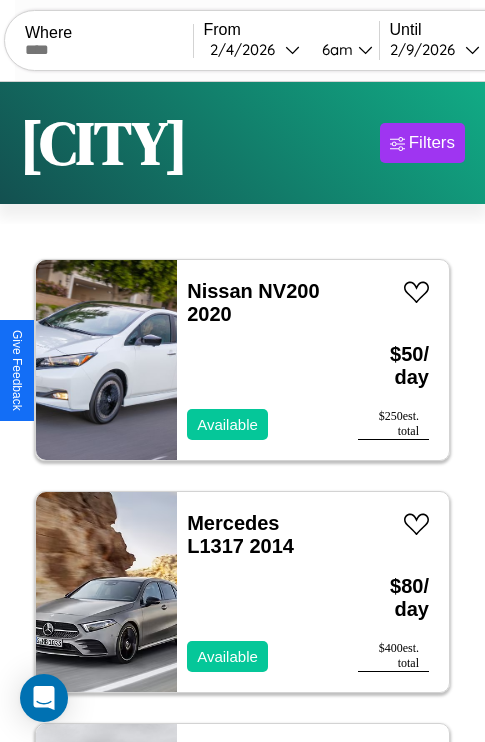 scroll, scrollTop: 79, scrollLeft: 0, axis: vertical 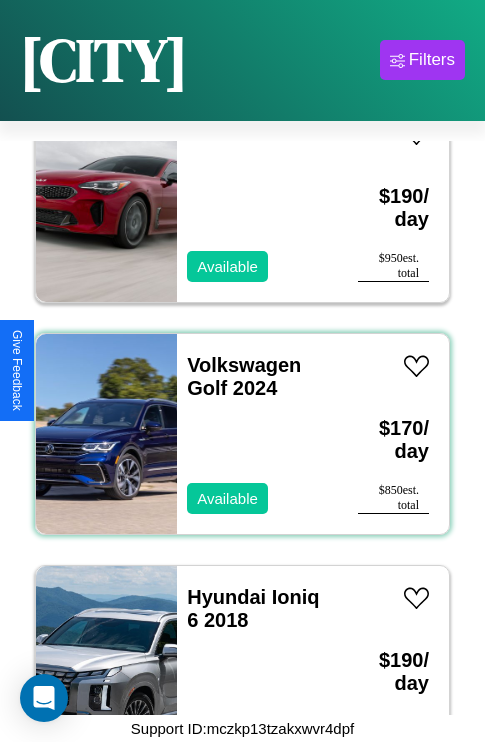 click on "Volkswagen   Golf   2024 Available" at bounding box center (257, 434) 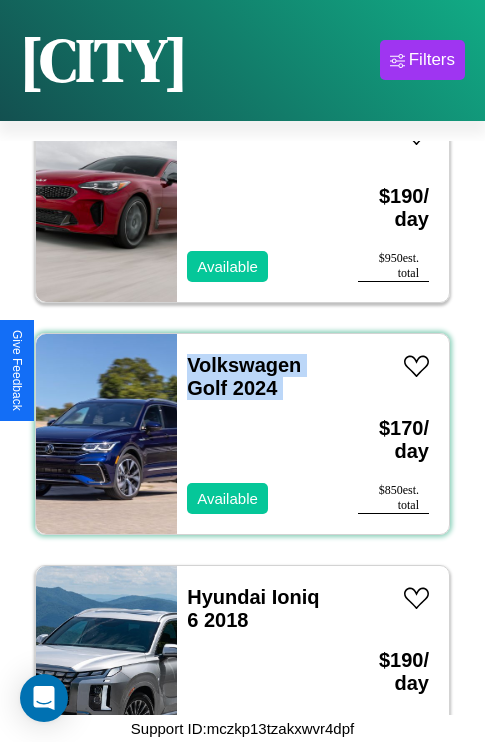 click on "Volkswagen   Golf   2024 Available" at bounding box center (257, 434) 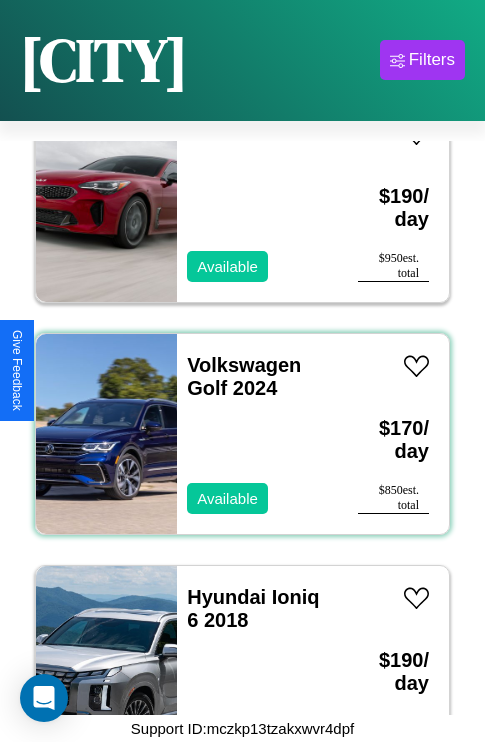 click on "Volkswagen   Golf   2024 Available" at bounding box center (257, 434) 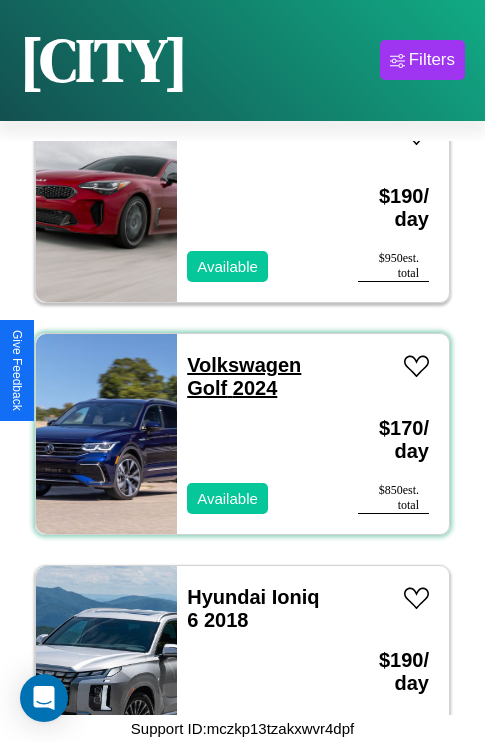 click on "Volkswagen   Golf   2024" at bounding box center (244, 376) 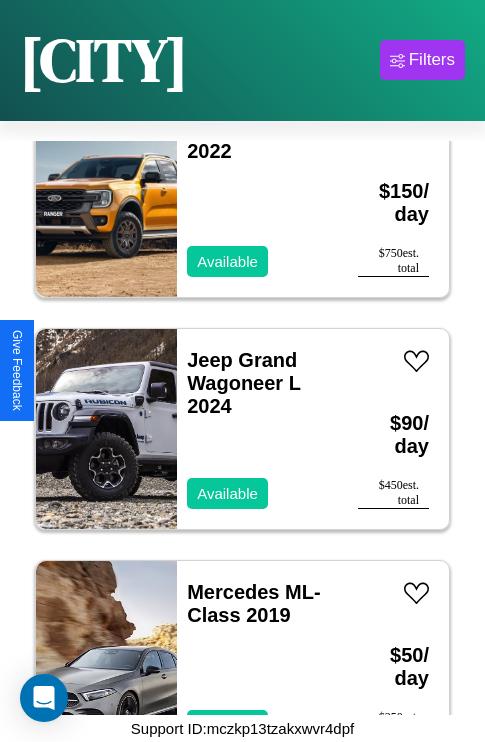 scroll, scrollTop: 9819, scrollLeft: 0, axis: vertical 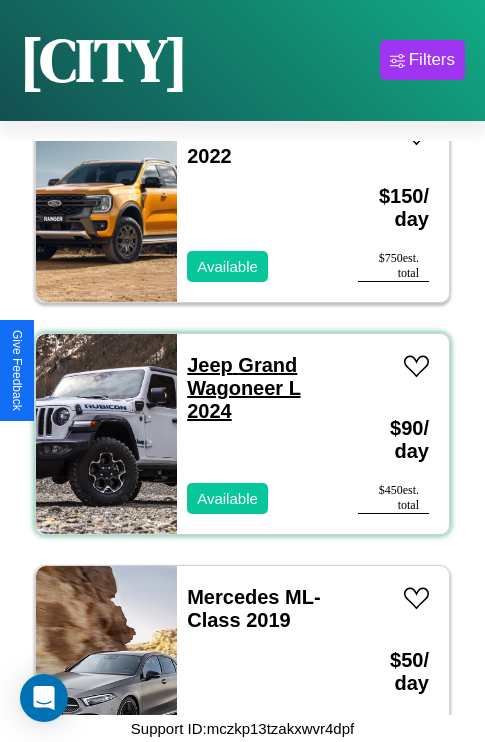 click on "Jeep   Grand Wagoneer L   2024" at bounding box center [243, 388] 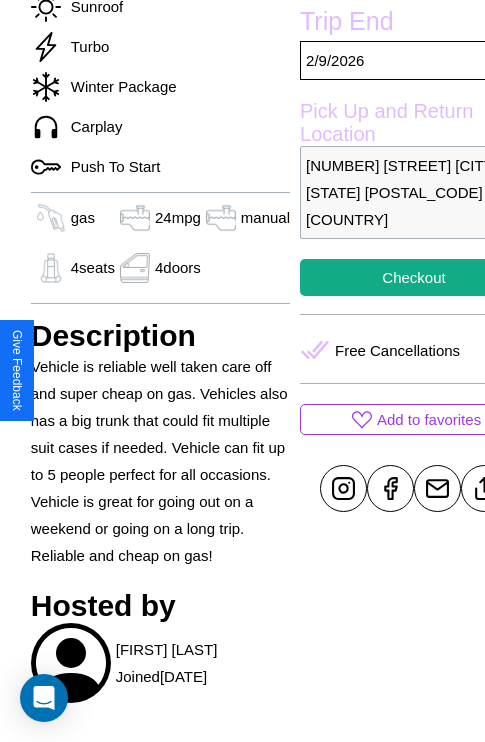 scroll, scrollTop: 709, scrollLeft: 48, axis: both 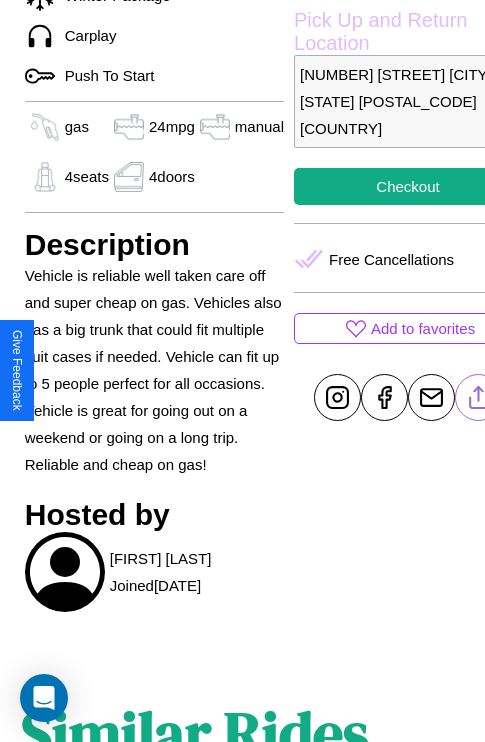 click 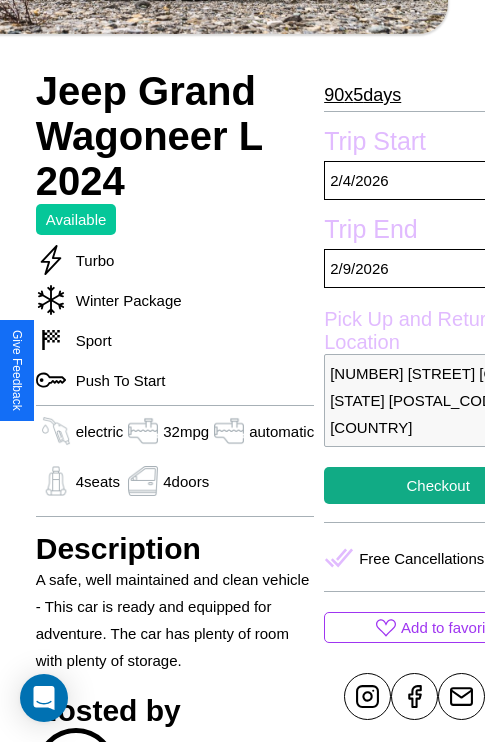 scroll, scrollTop: 588, scrollLeft: 76, axis: both 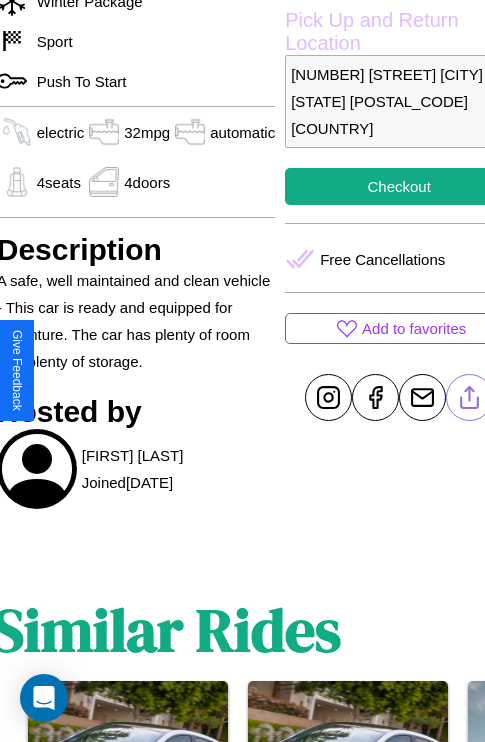 click 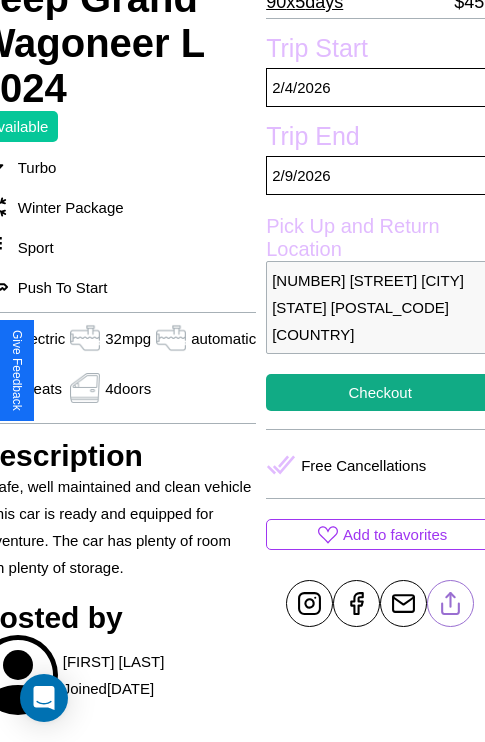 scroll, scrollTop: 377, scrollLeft: 96, axis: both 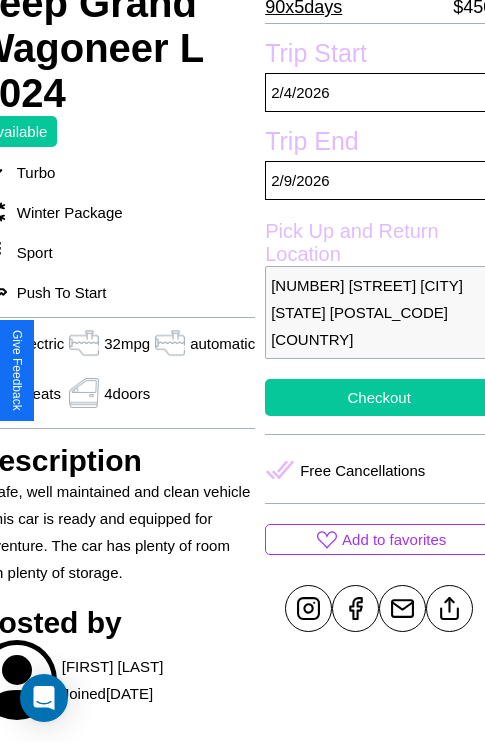 click on "Checkout" at bounding box center (379, 397) 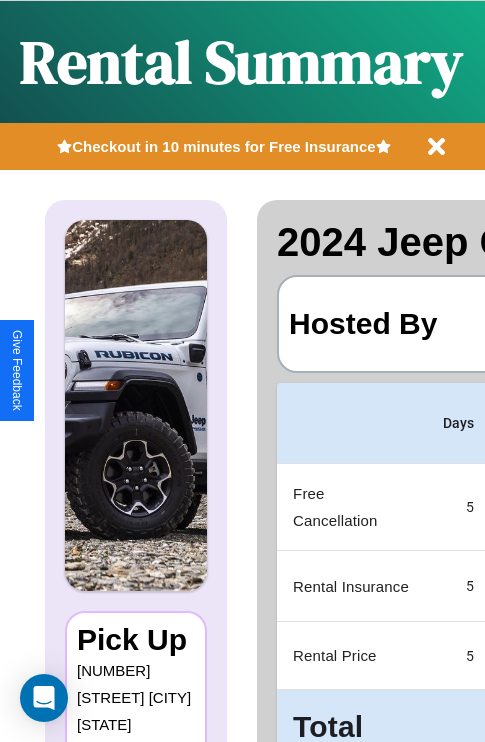 scroll, scrollTop: 0, scrollLeft: 378, axis: horizontal 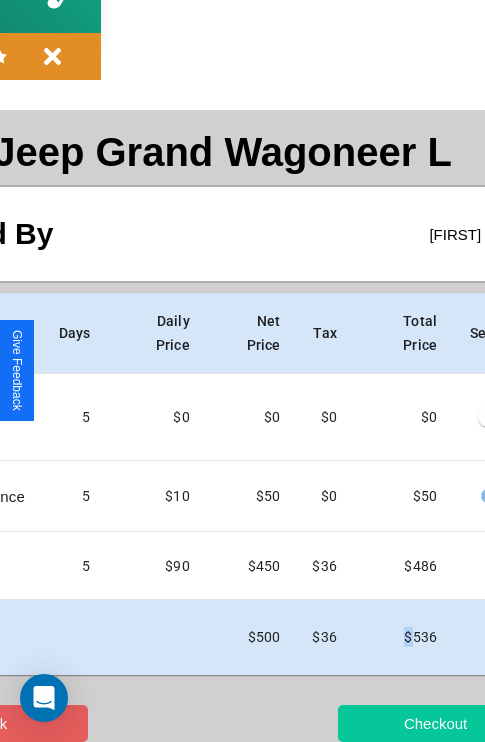 click on "Checkout" at bounding box center (435, 723) 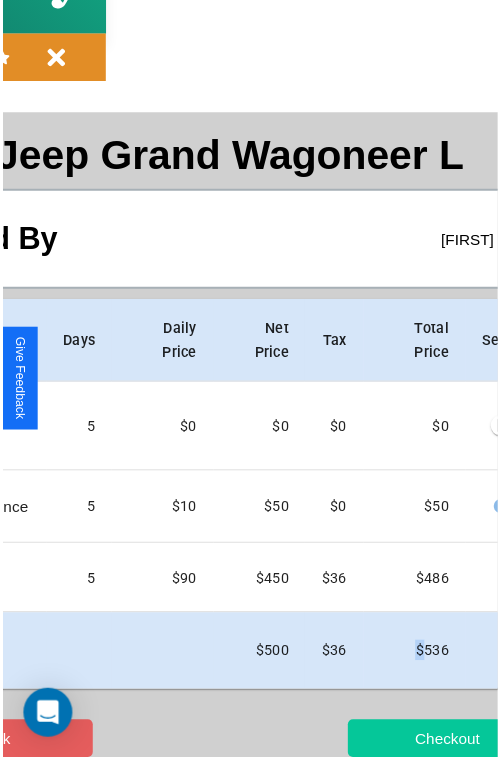 scroll, scrollTop: 0, scrollLeft: 0, axis: both 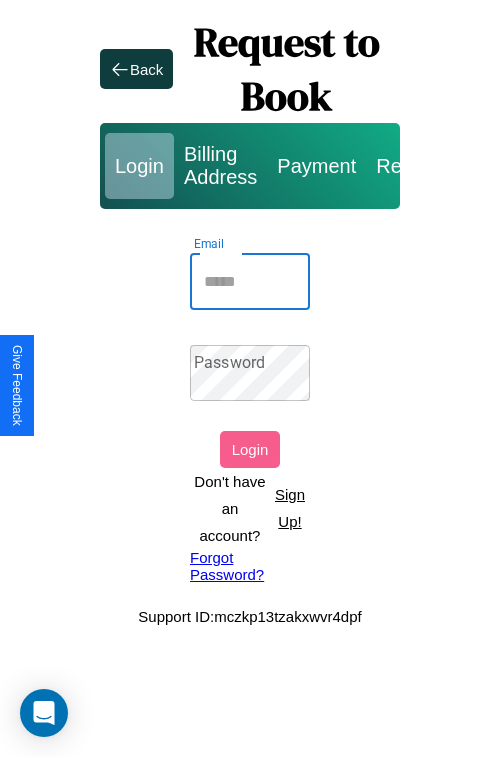 click on "Email" at bounding box center (250, 282) 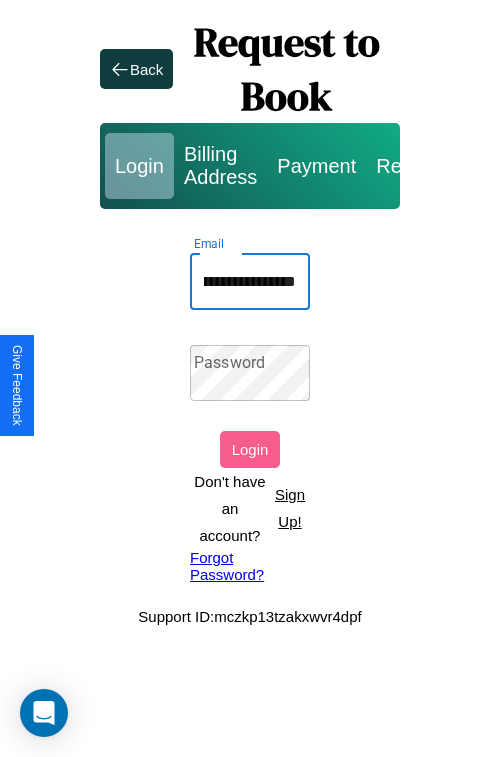 scroll, scrollTop: 0, scrollLeft: 90, axis: horizontal 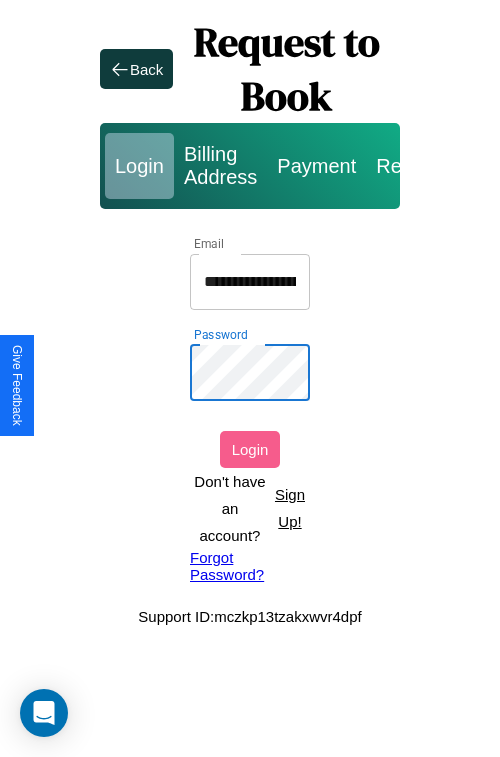 click on "Login" at bounding box center [250, 449] 